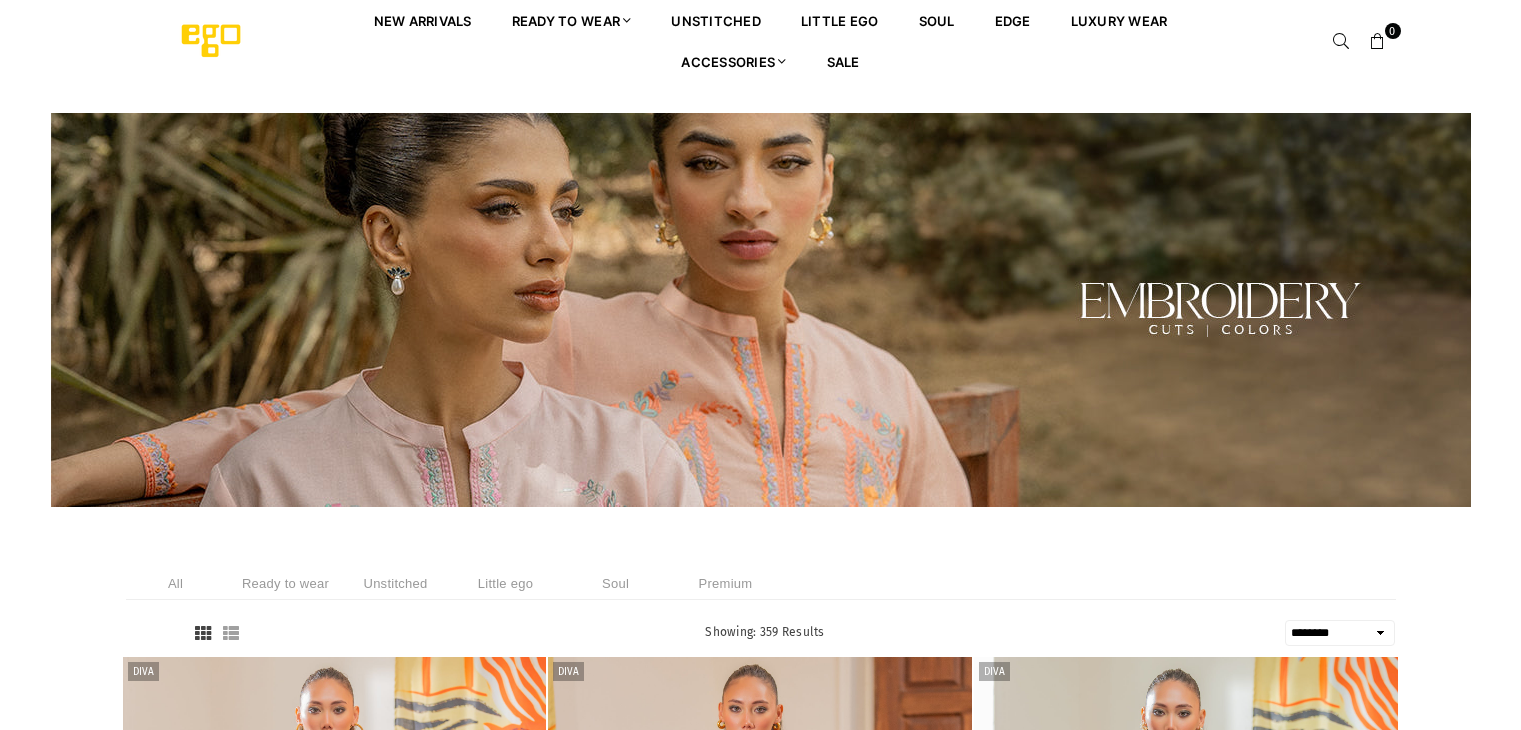 select on "******" 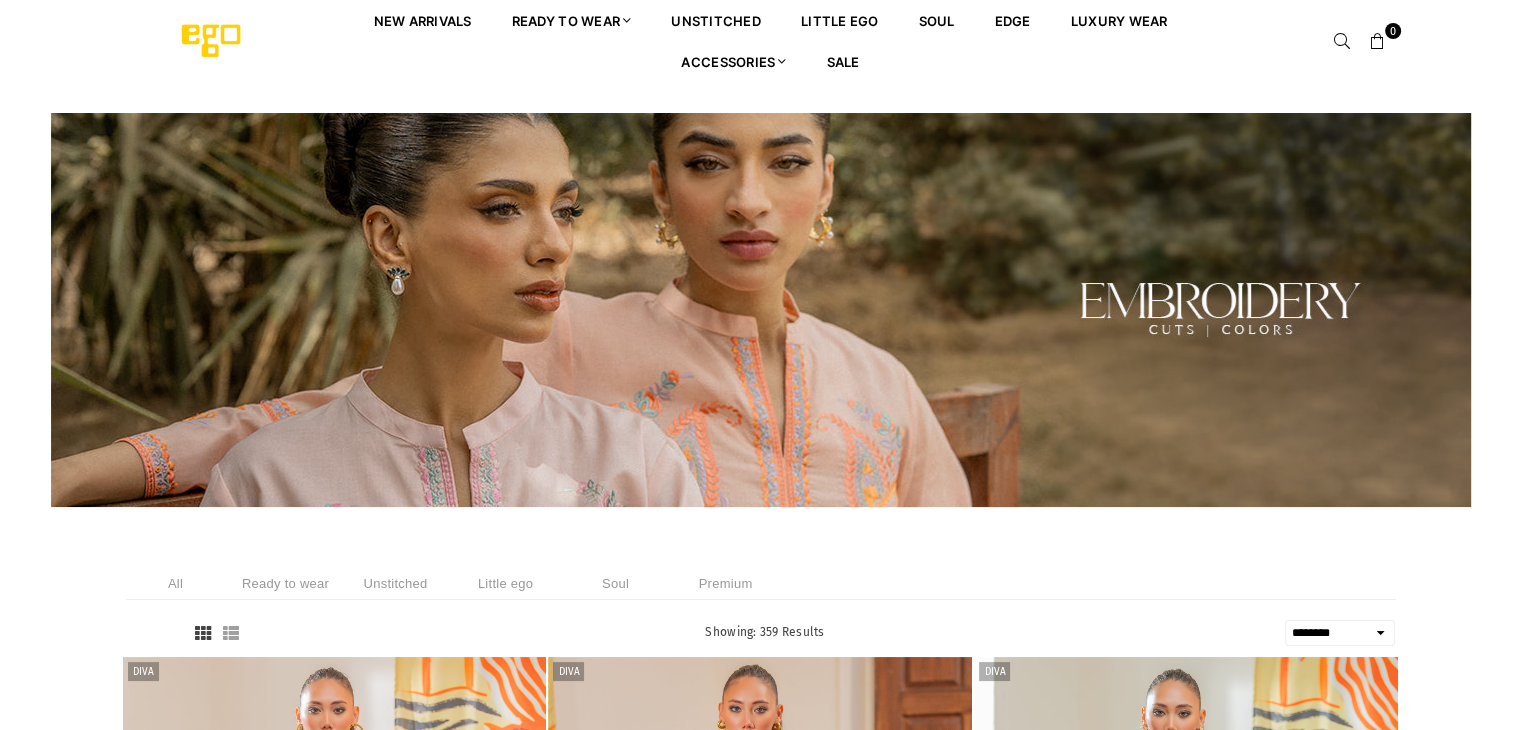 scroll, scrollTop: 0, scrollLeft: 0, axis: both 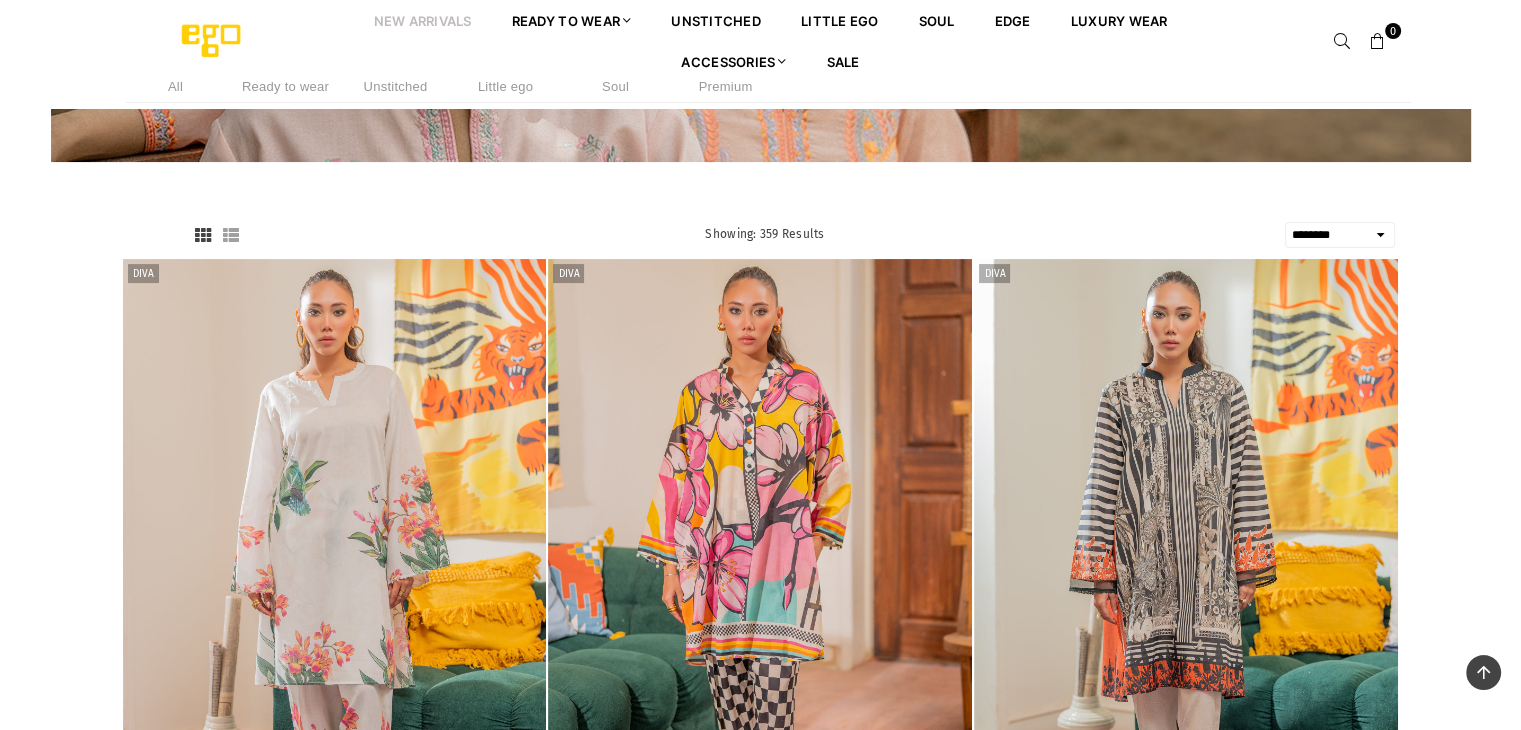 click on "Ready to wear" at bounding box center (286, 86) 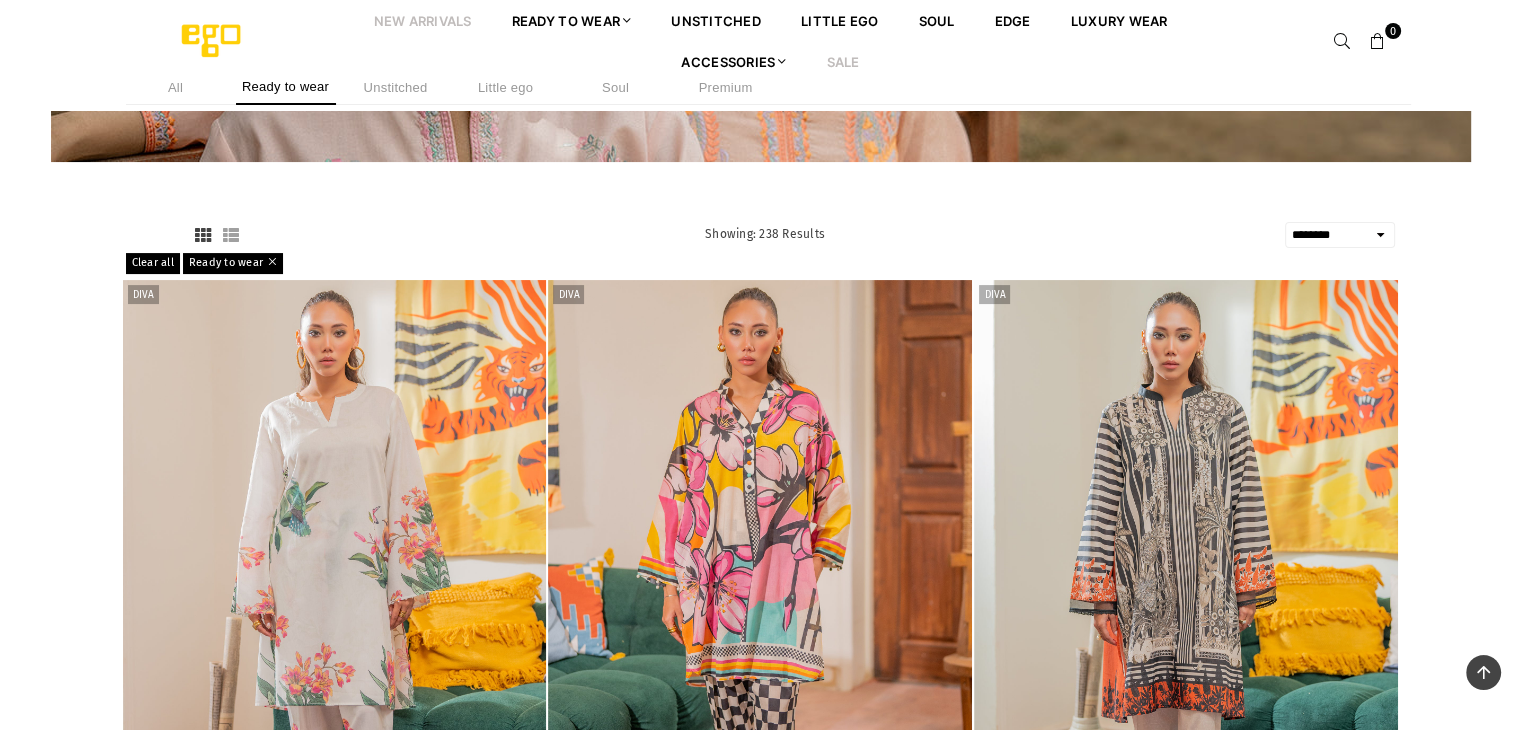 click on "Sale" at bounding box center (843, 61) 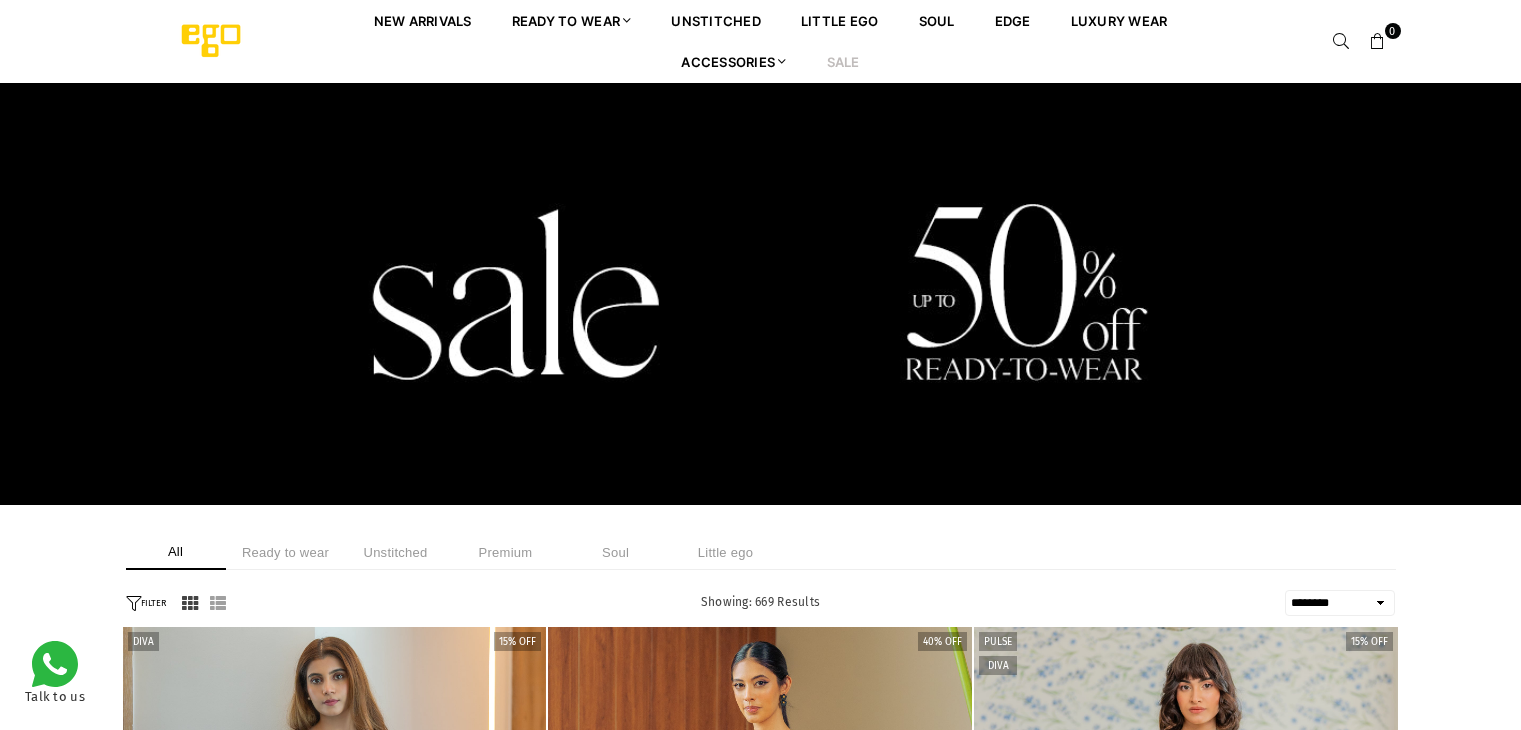 scroll, scrollTop: 0, scrollLeft: 0, axis: both 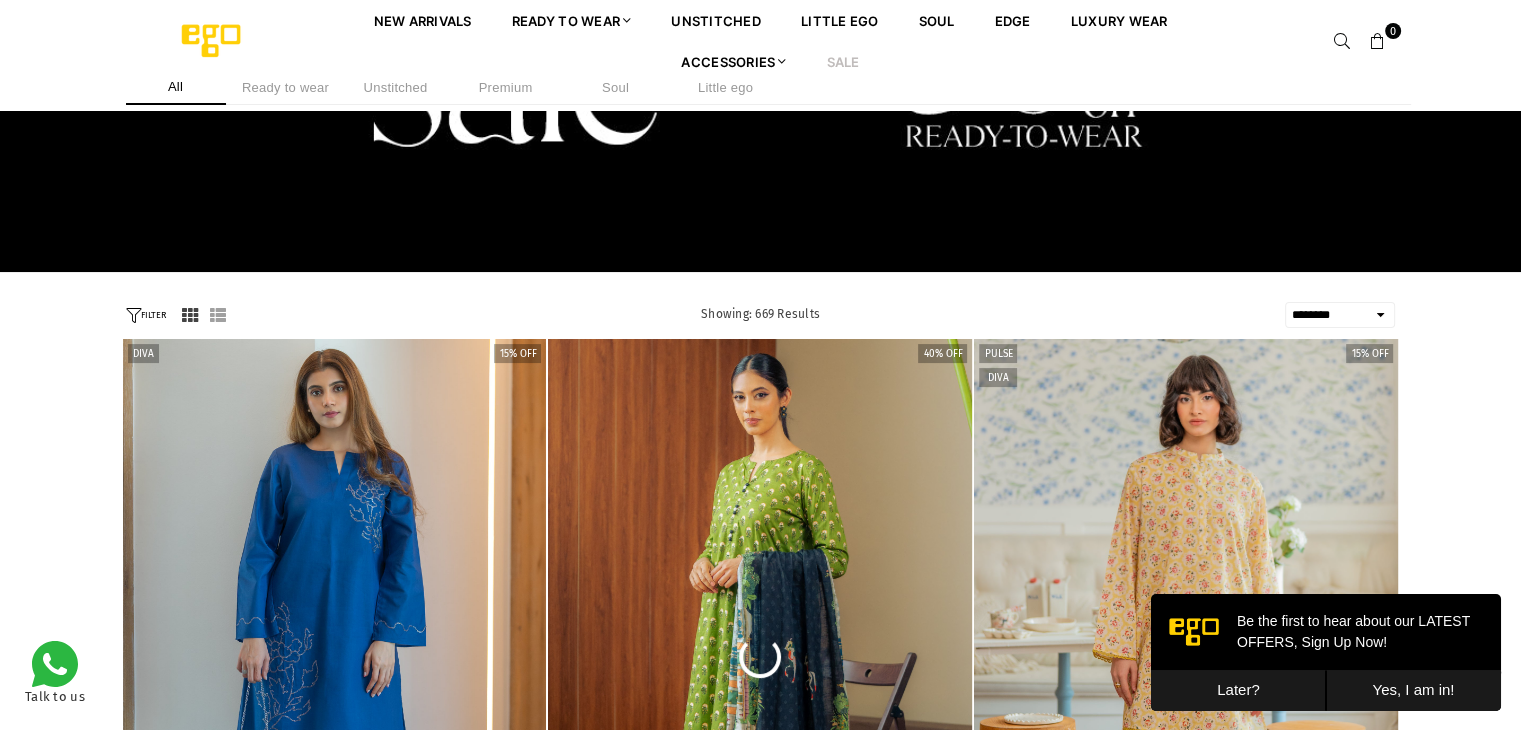 click on "**********" at bounding box center [1340, 315] 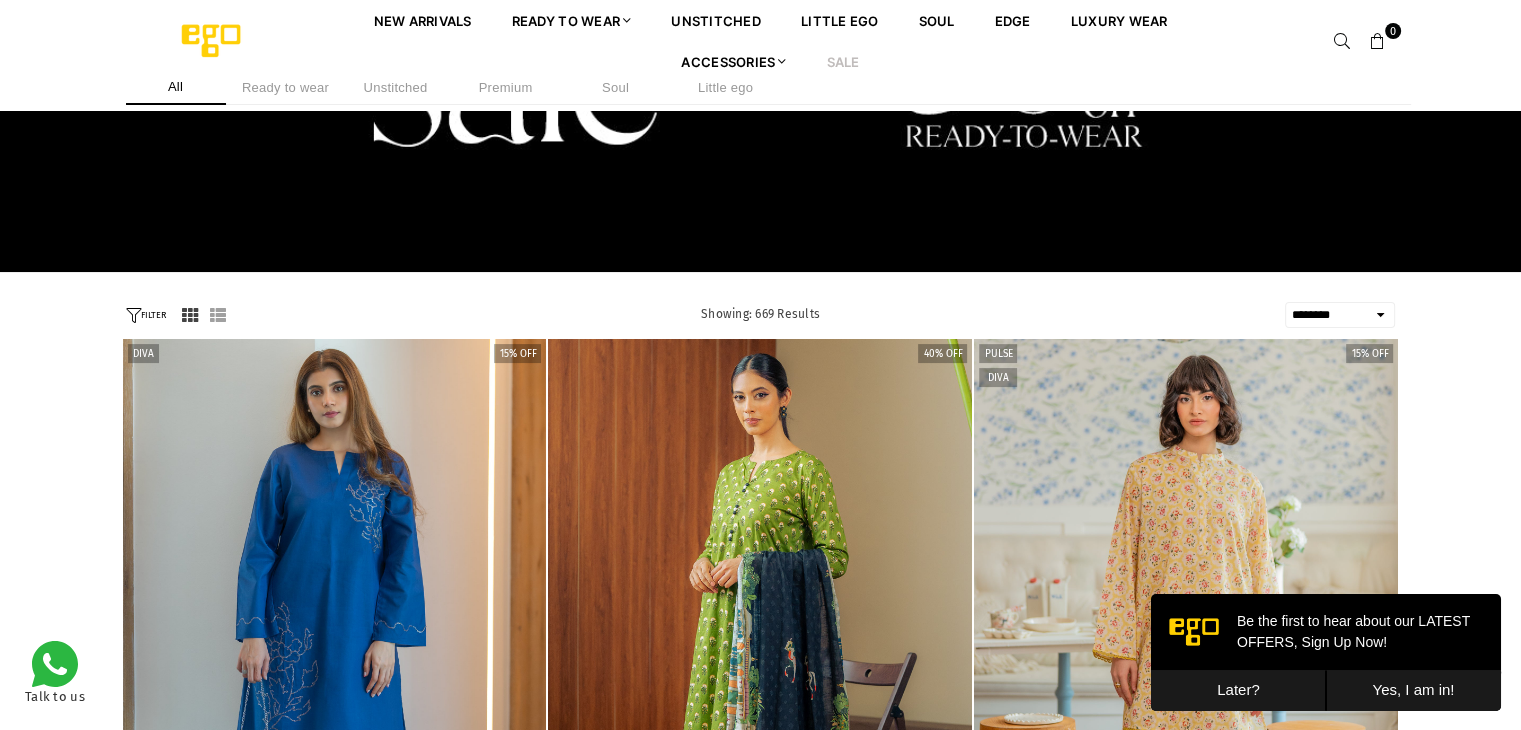 select on "**********" 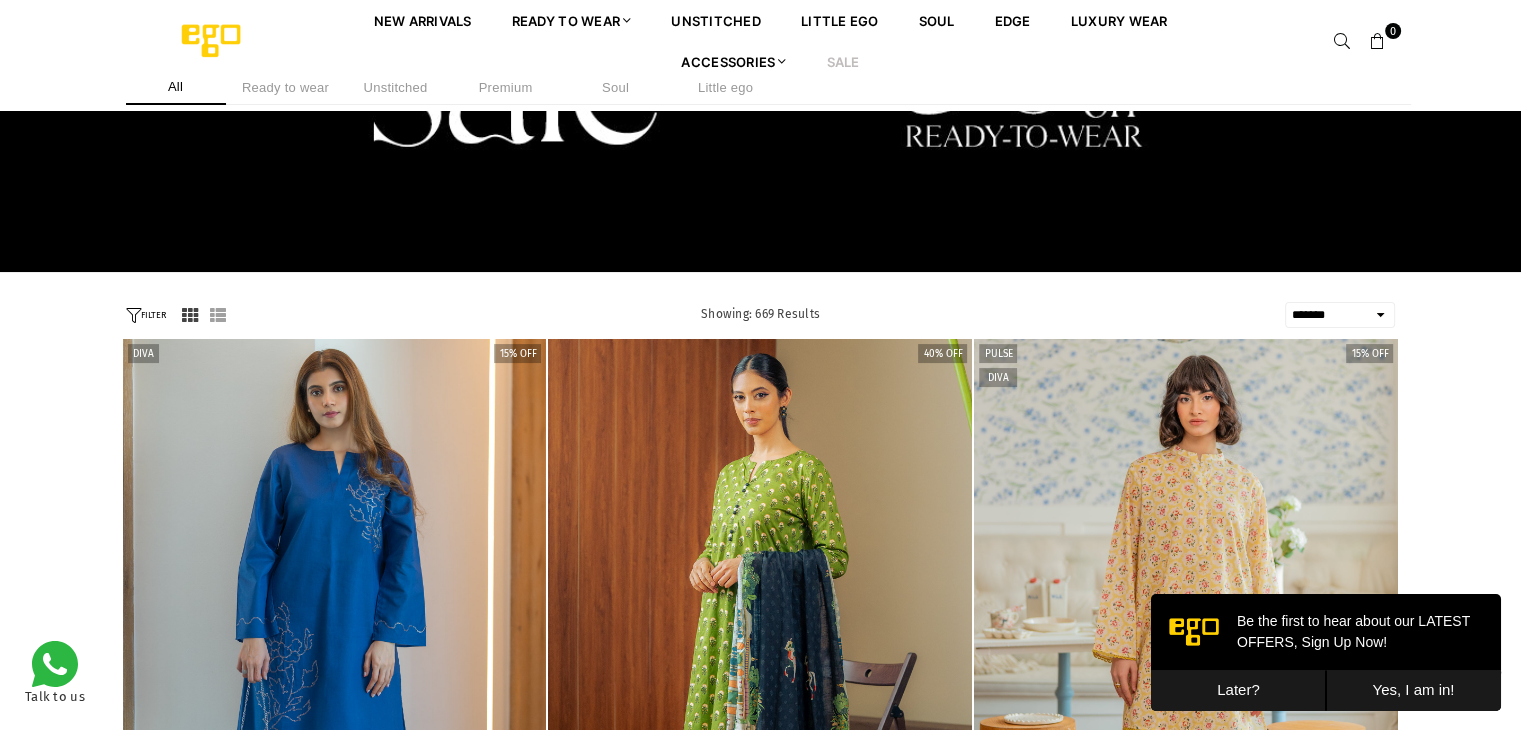 click on "**********" at bounding box center [1340, 315] 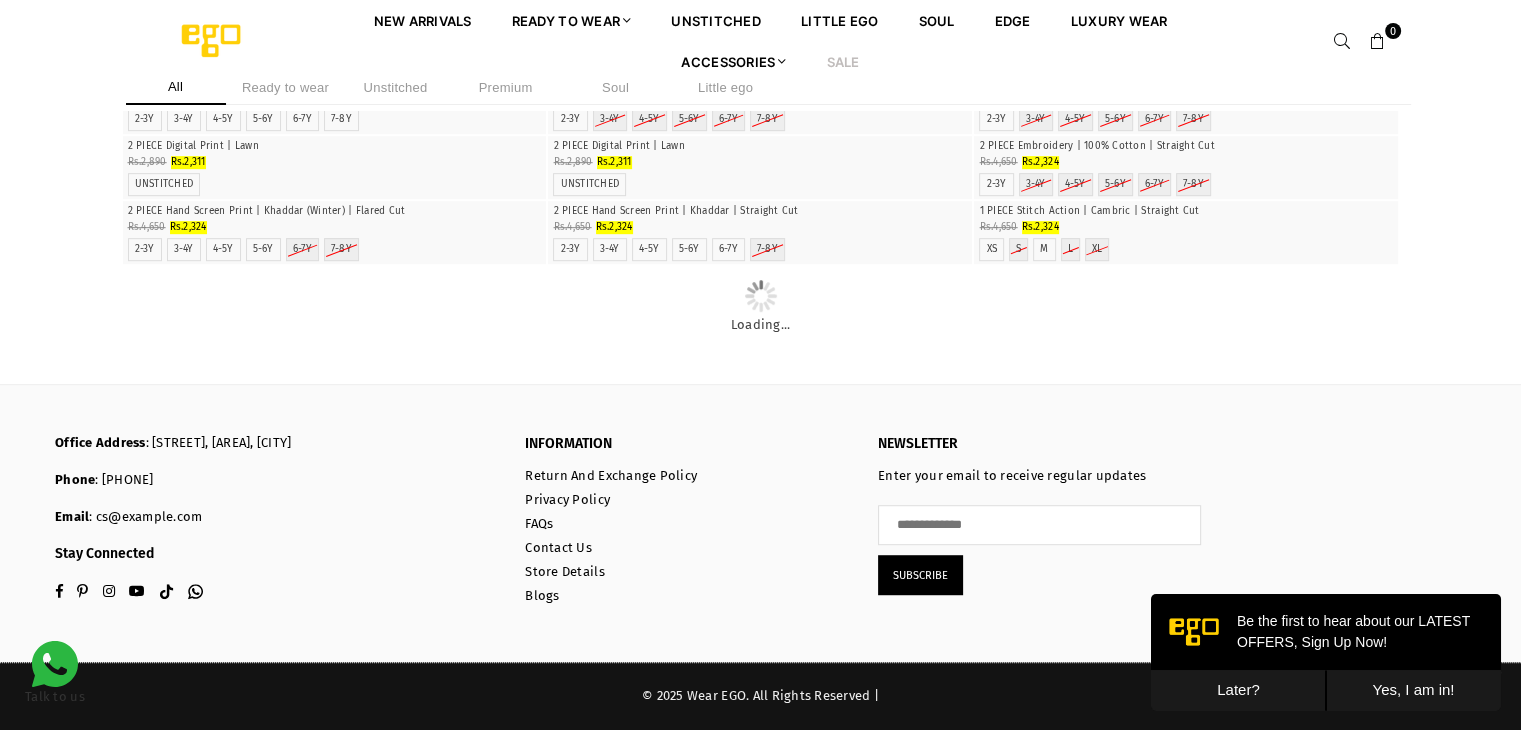 scroll, scrollTop: 7819, scrollLeft: 0, axis: vertical 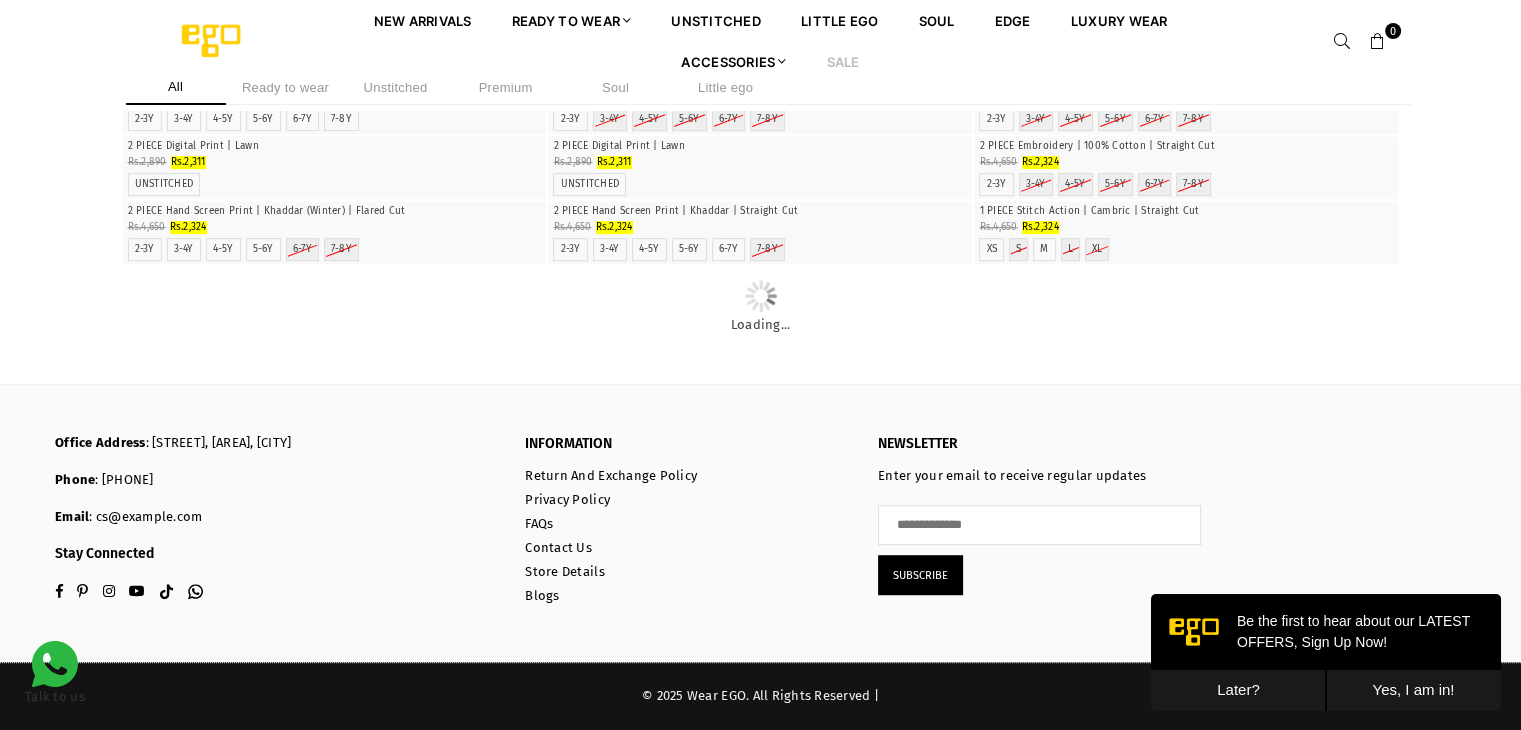drag, startPoint x: 236, startPoint y: 335, endPoint x: 52, endPoint y: 313, distance: 185.31055 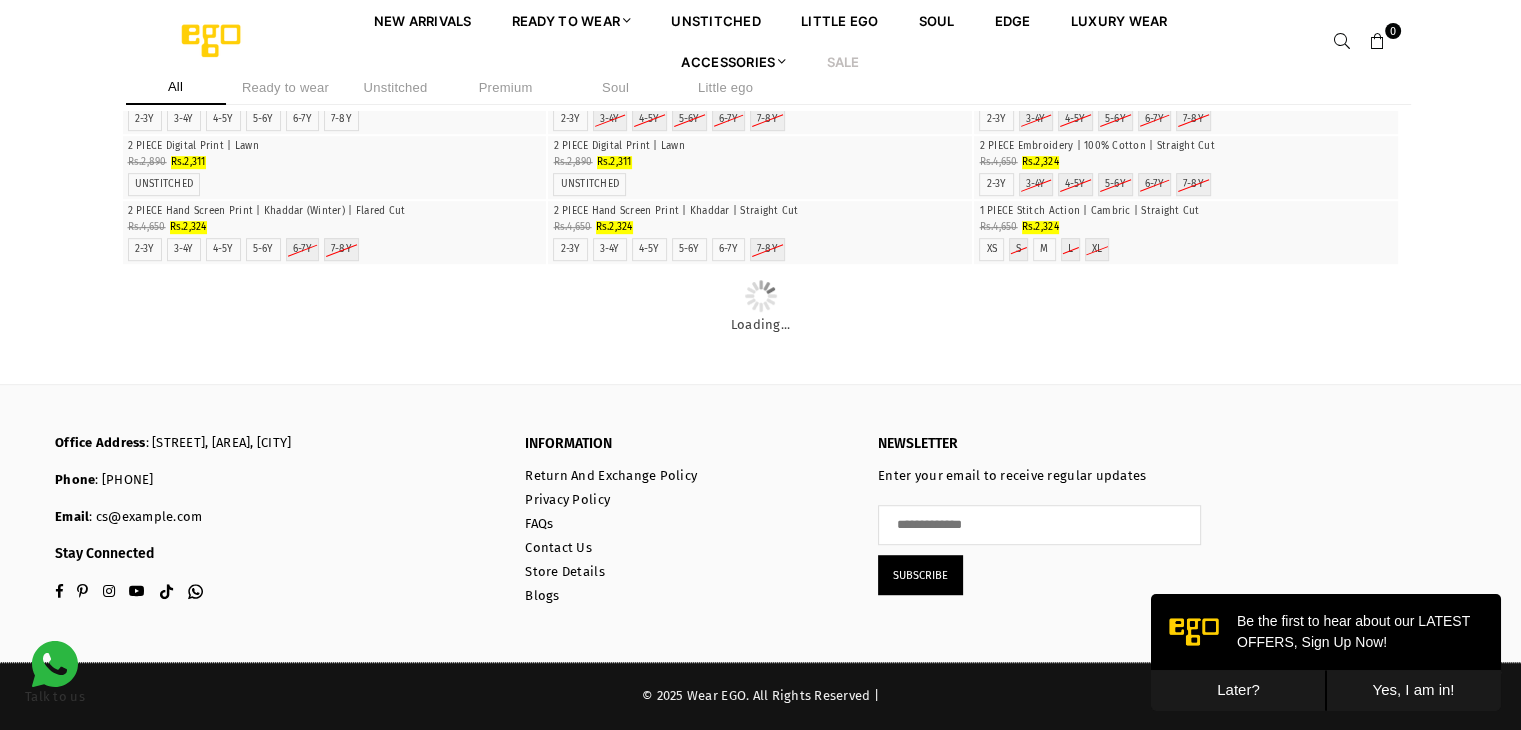 click on "**********" at bounding box center [760, -124] 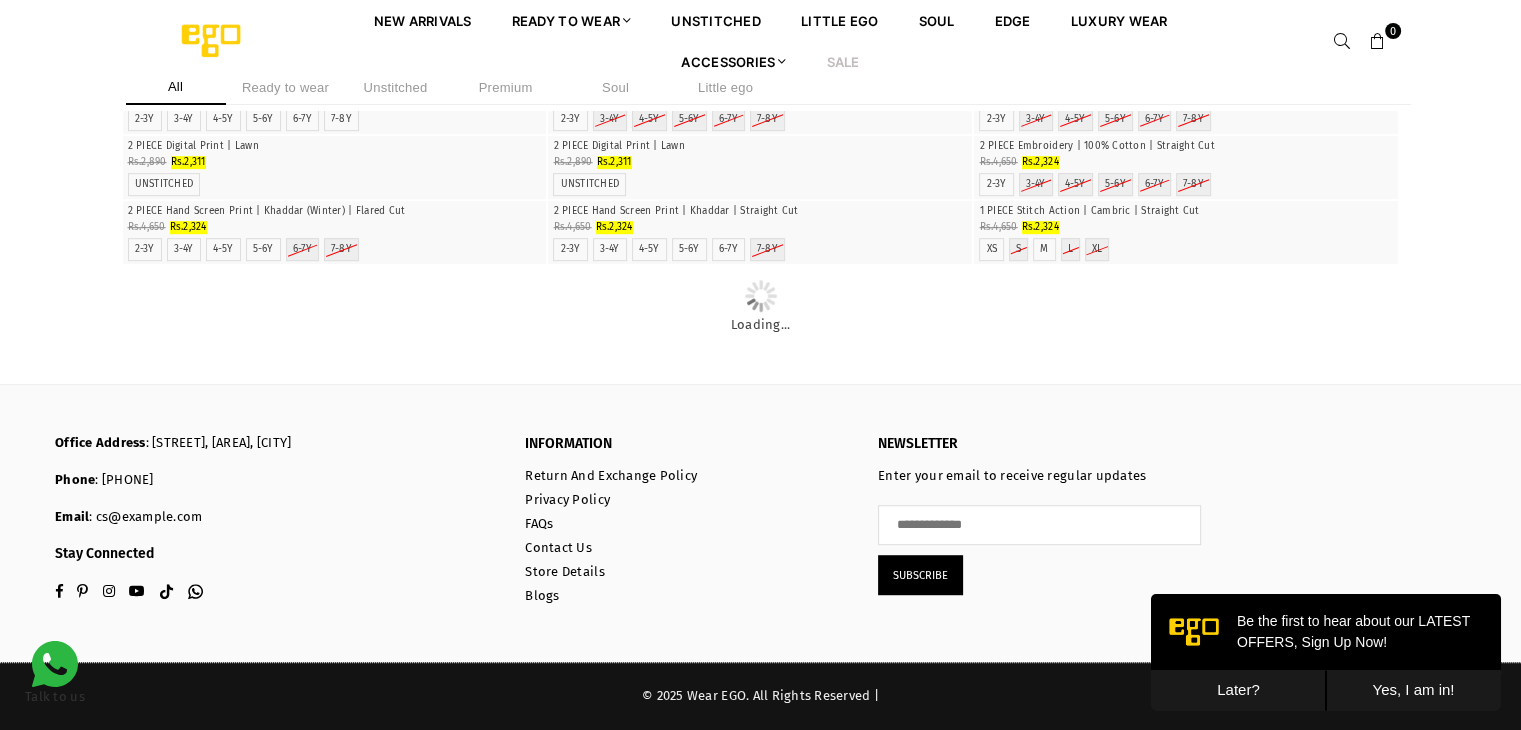 click at bounding box center [335, 136] 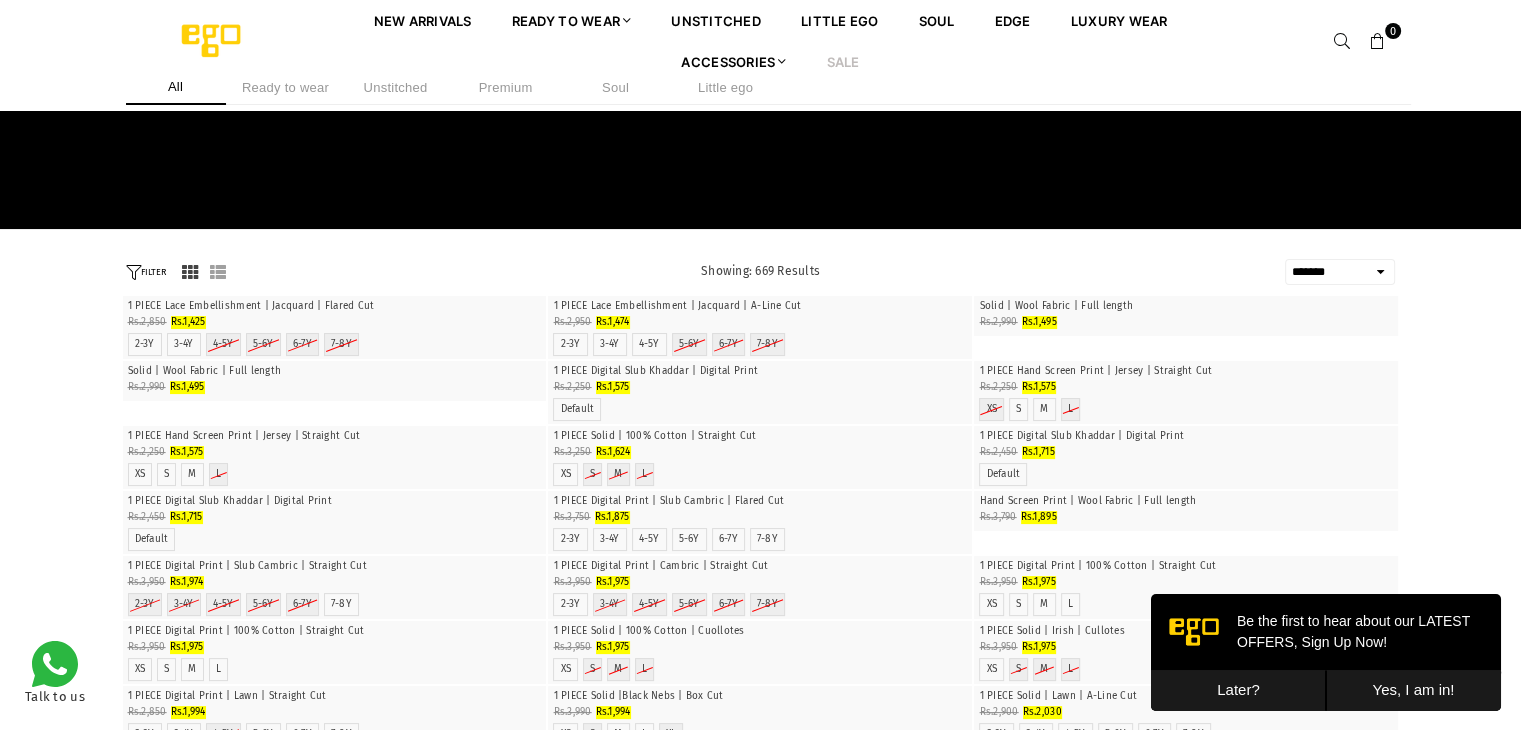 scroll, scrollTop: 0, scrollLeft: 0, axis: both 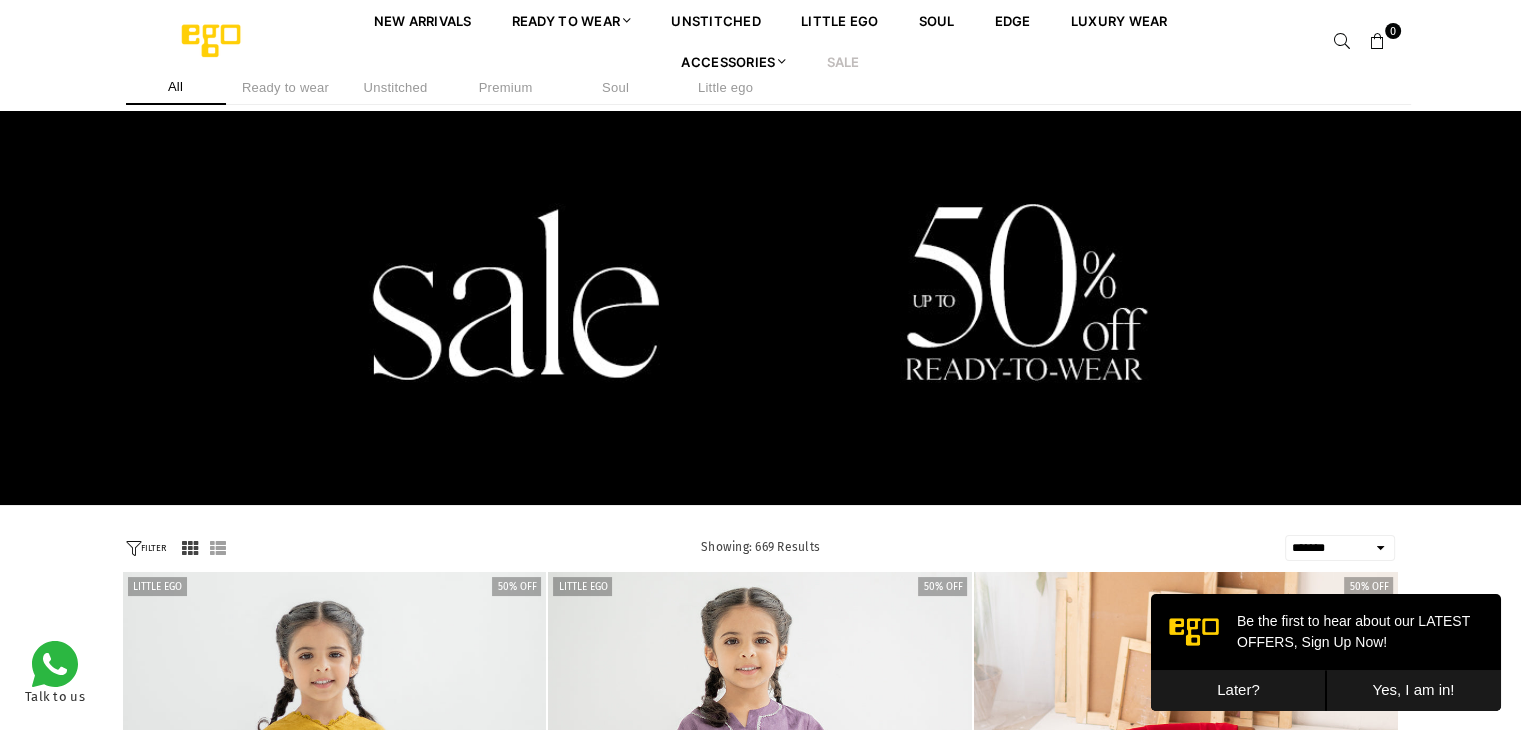 click at bounding box center [133, 548] 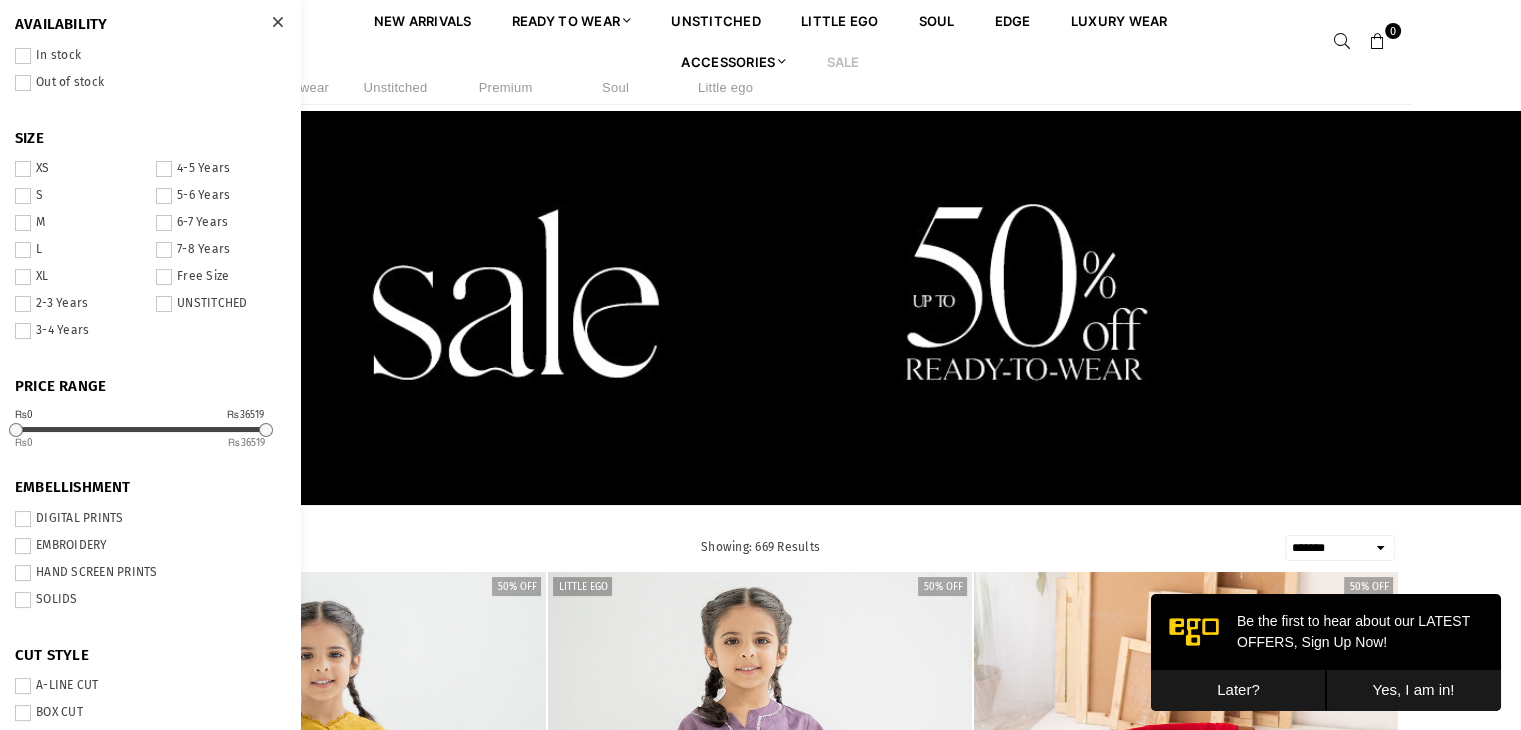 click at bounding box center [23, 196] 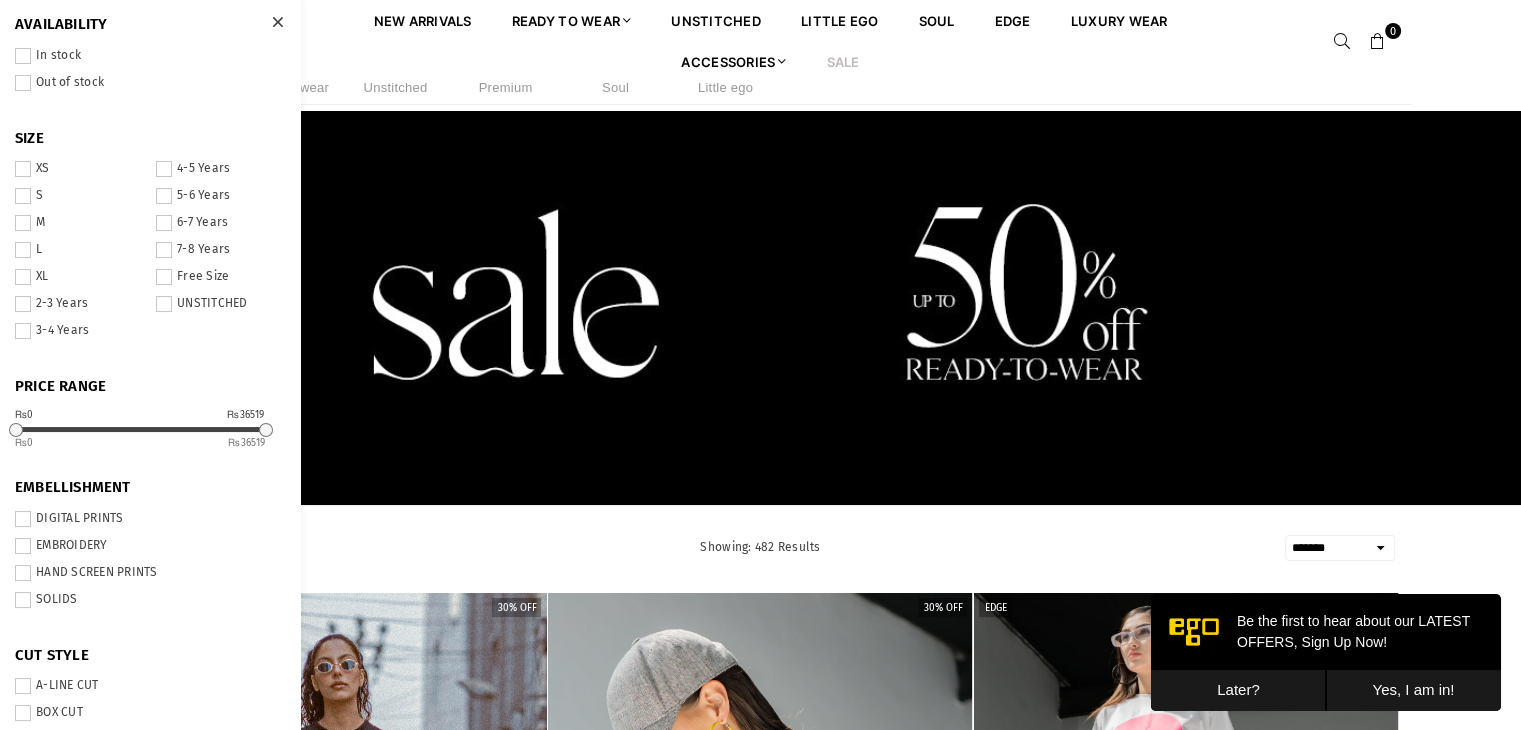click at bounding box center [23, 56] 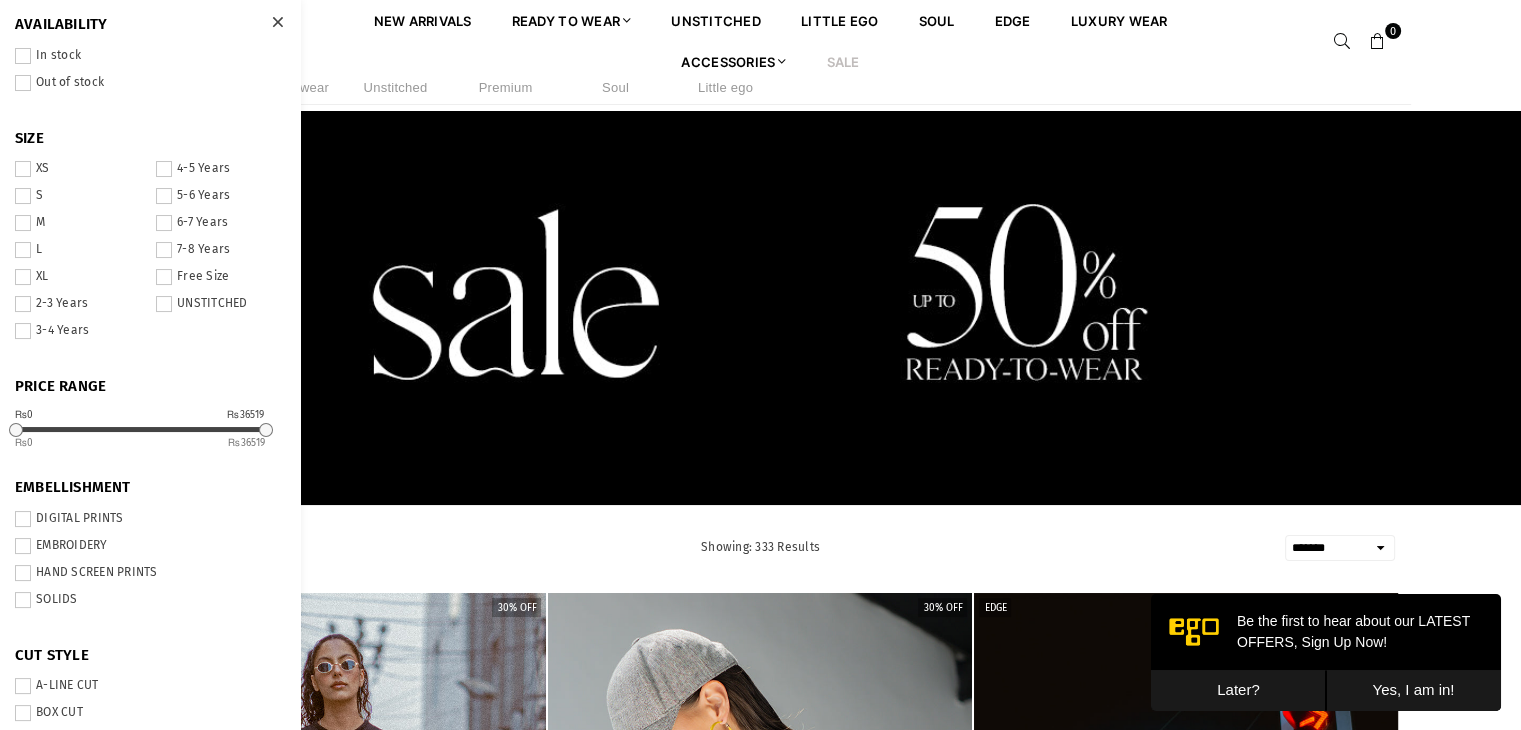 click on "3-4 Years" at bounding box center (79, 331) 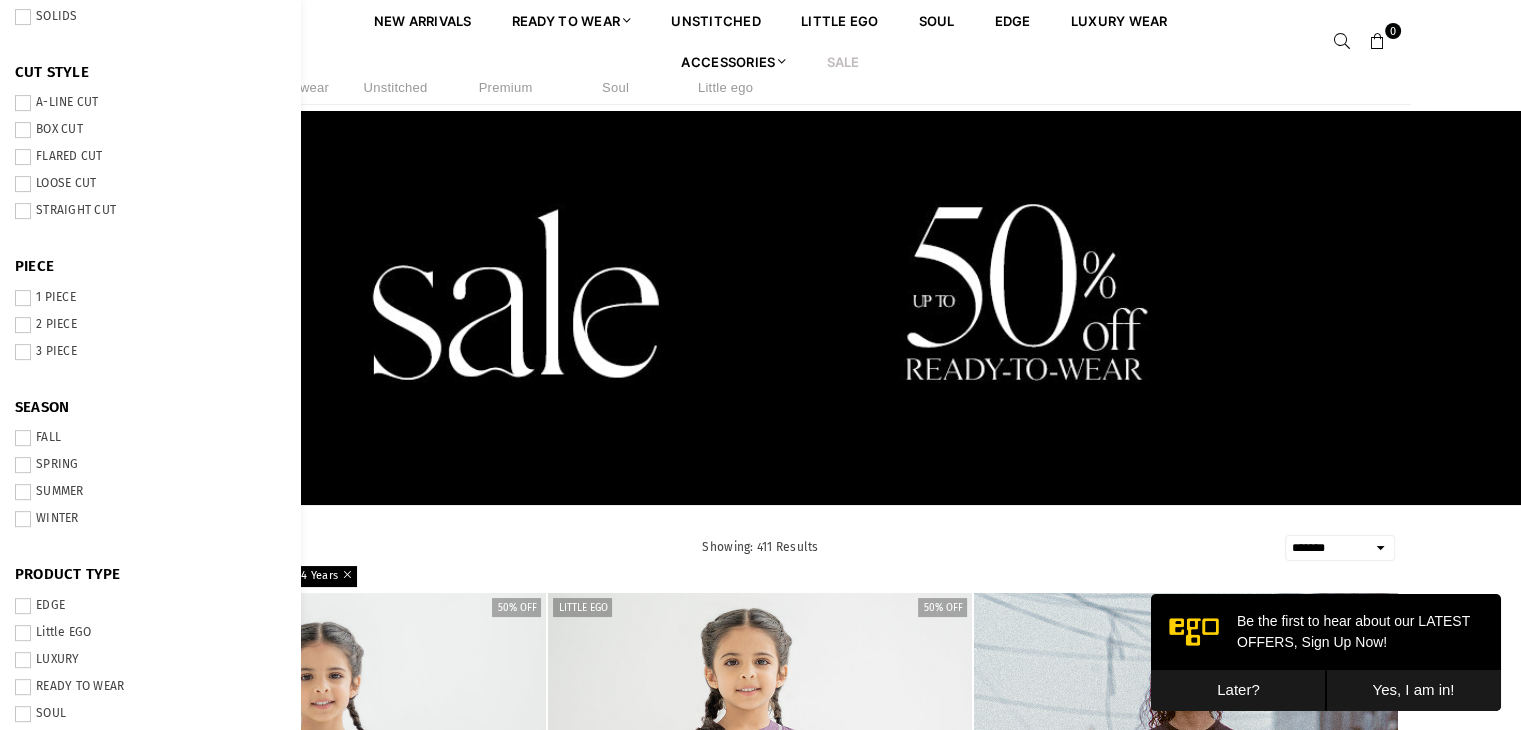 scroll, scrollTop: 683, scrollLeft: 0, axis: vertical 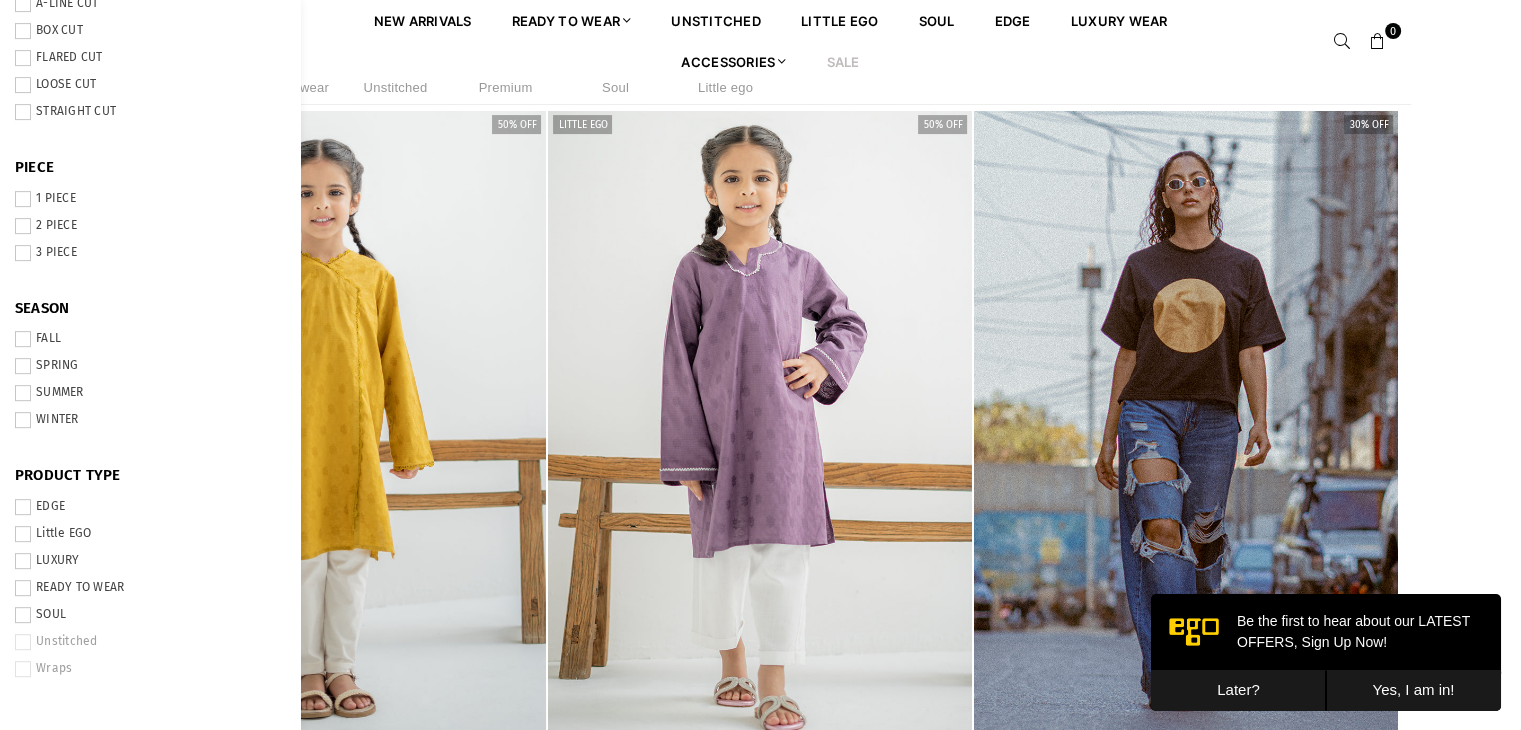 click on "**********" at bounding box center (760, 1501) 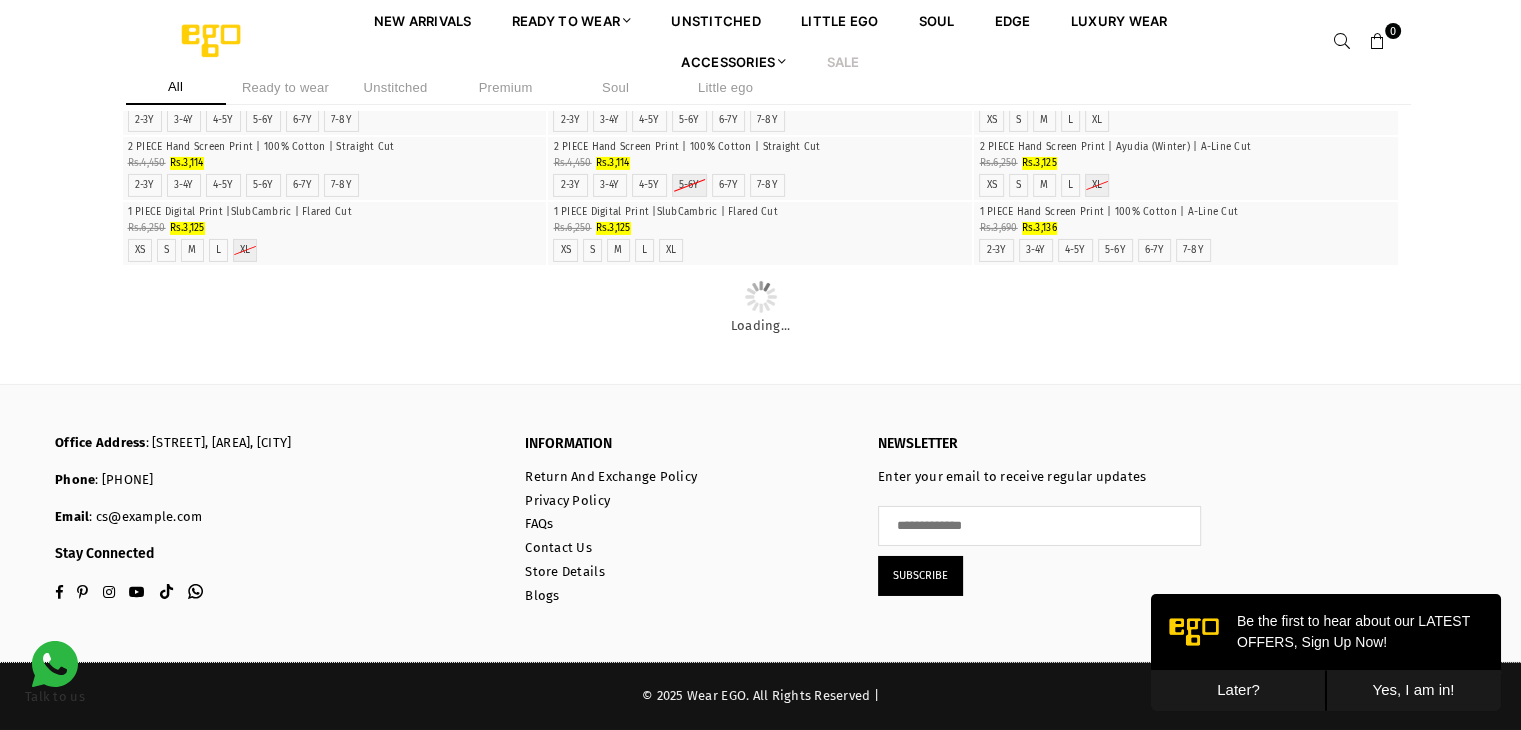 scroll, scrollTop: 12508, scrollLeft: 0, axis: vertical 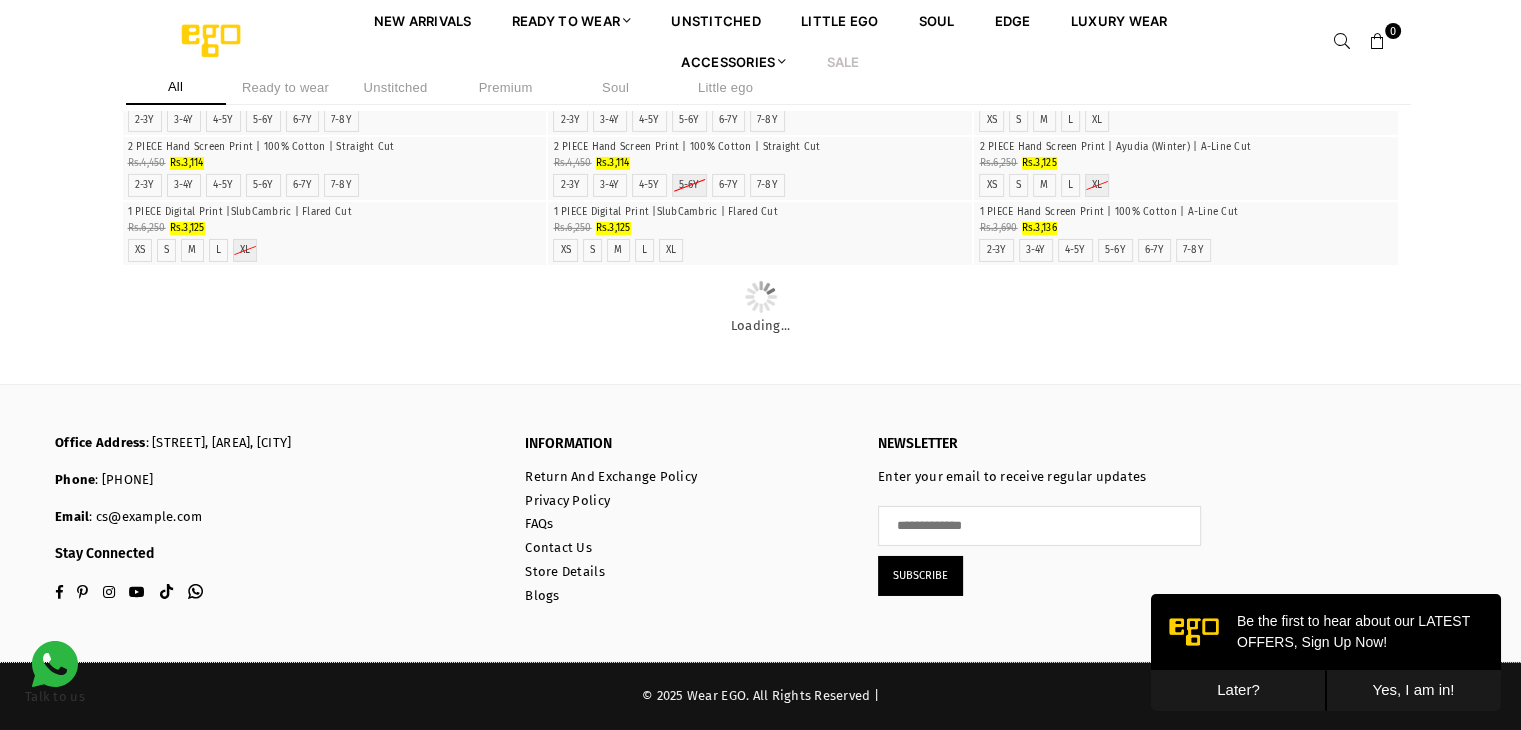 click at bounding box center (1186, 72) 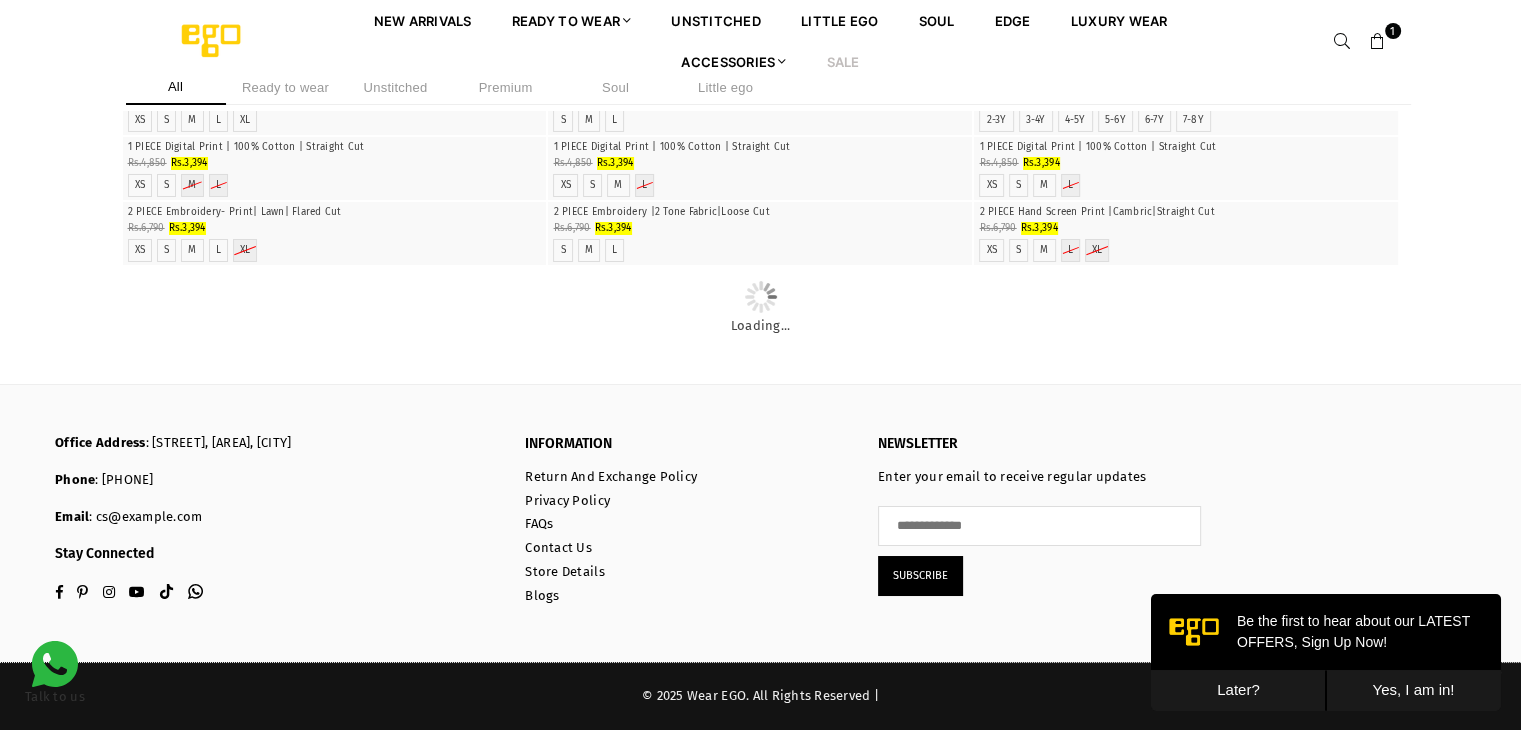 scroll, scrollTop: 15313, scrollLeft: 0, axis: vertical 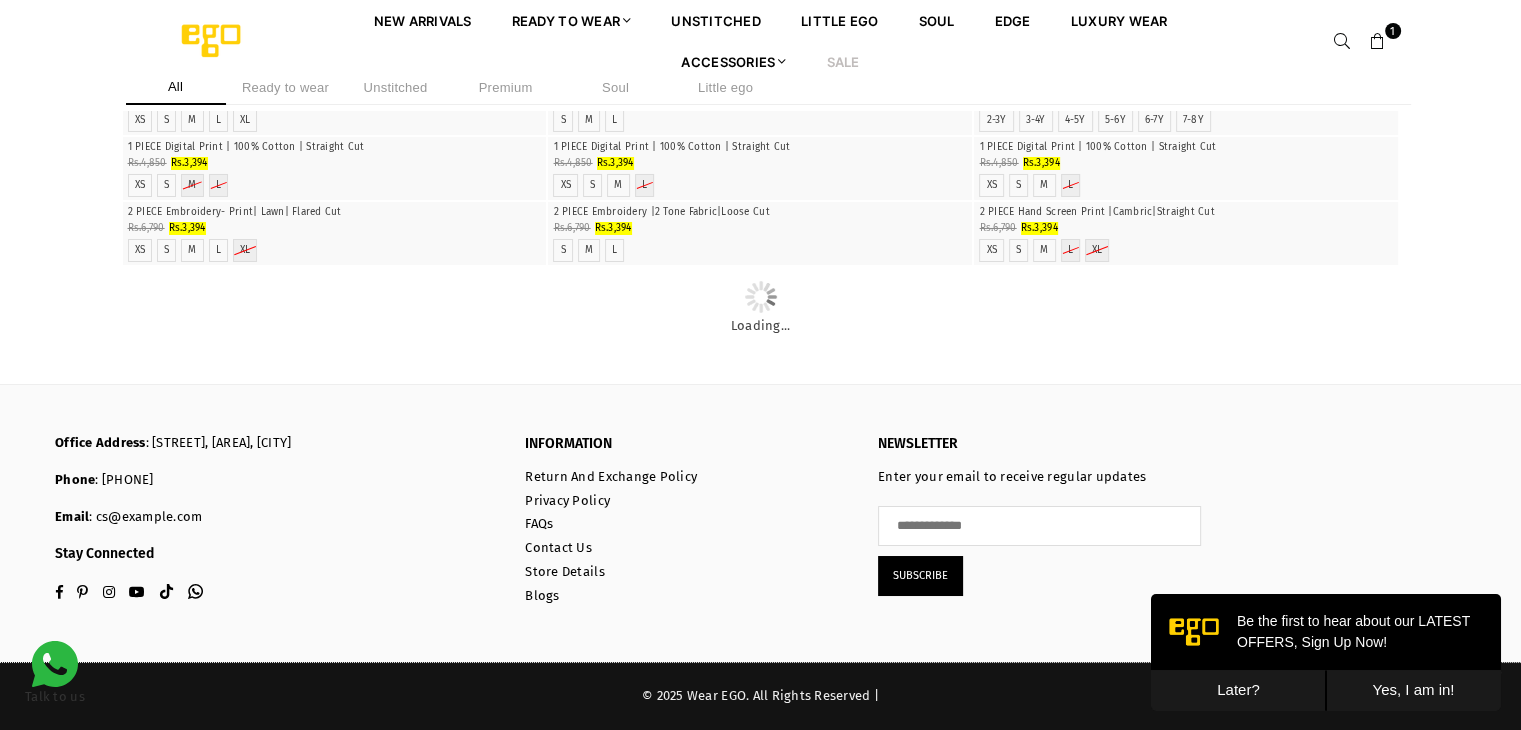 click on "Yes, I am in!" at bounding box center (1413, 690) 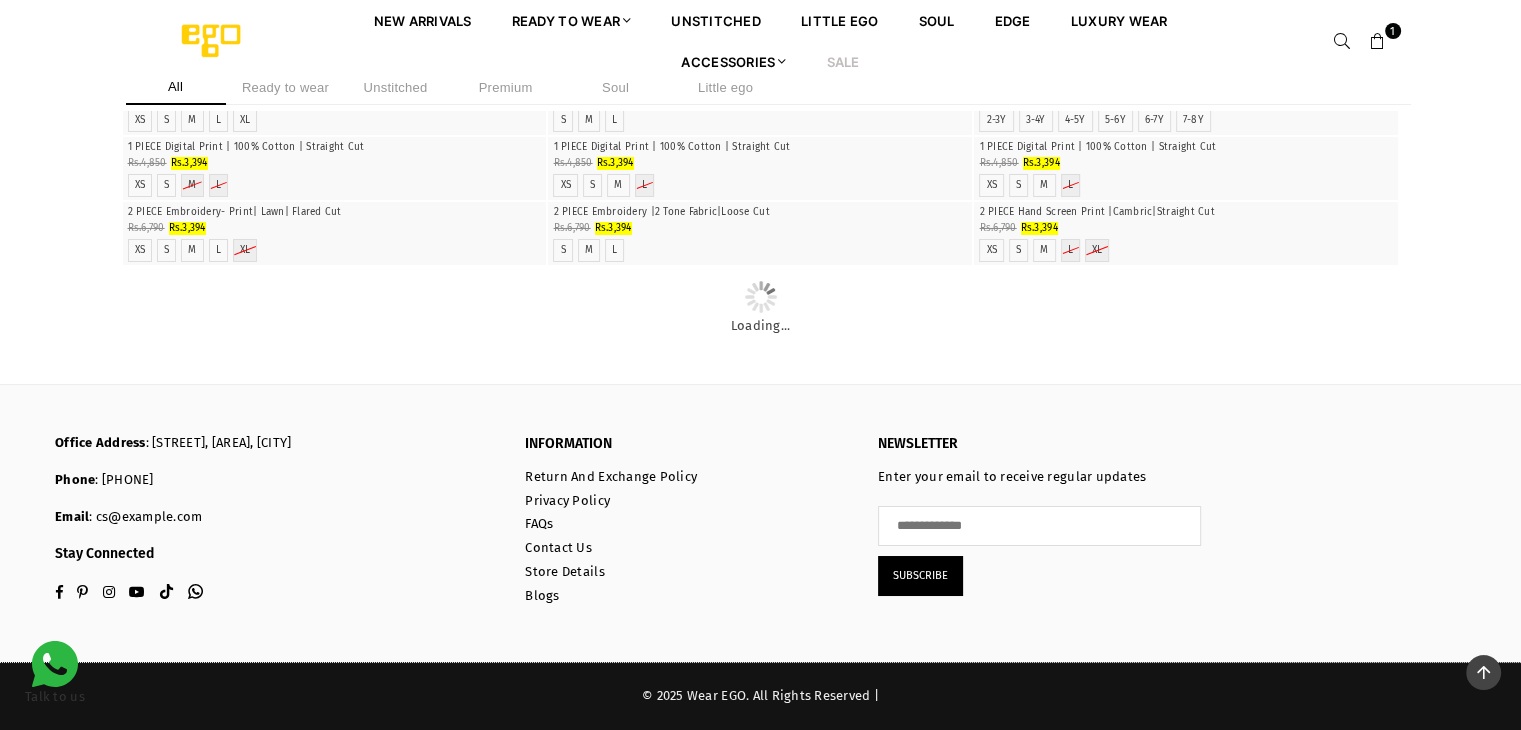 scroll, scrollTop: 19452, scrollLeft: 0, axis: vertical 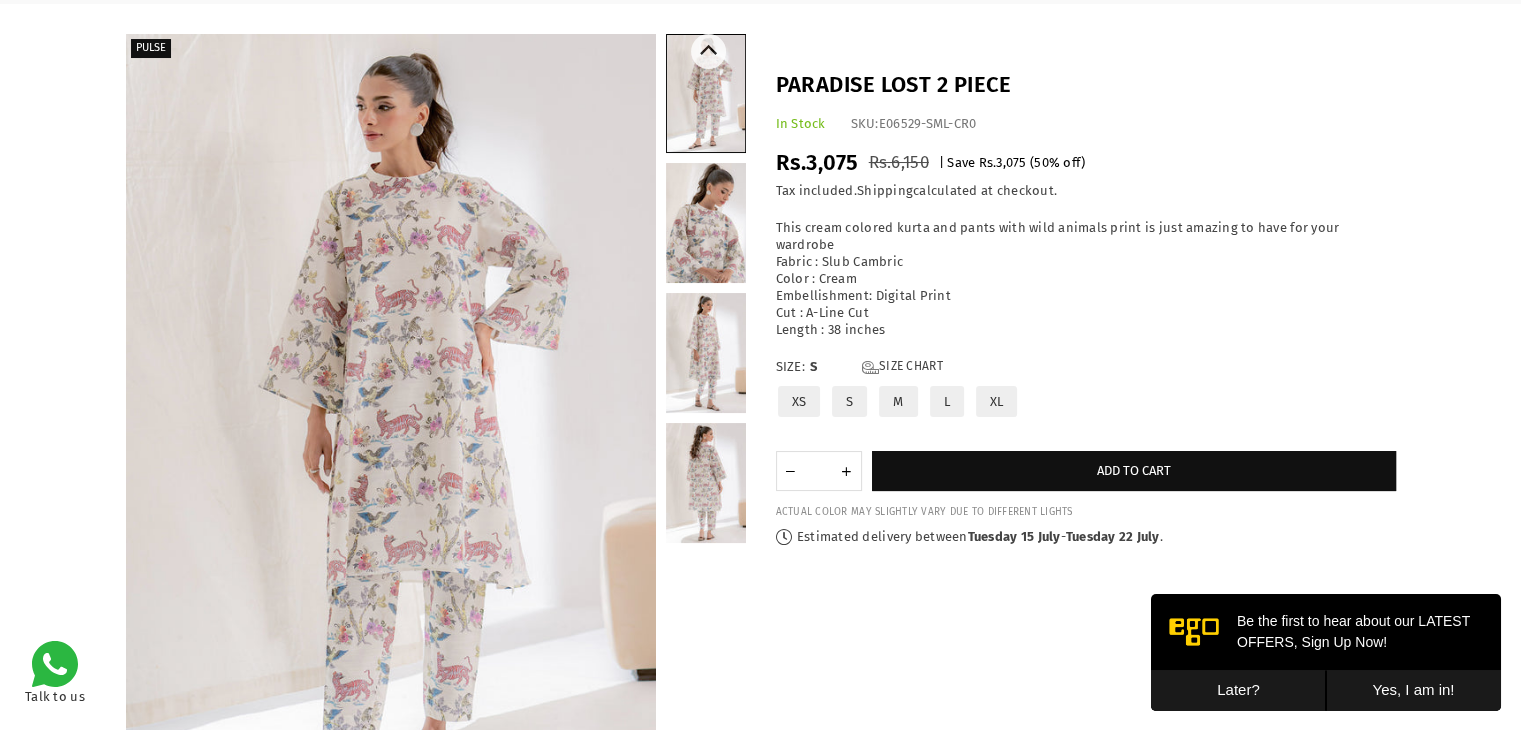 click at bounding box center [706, 223] 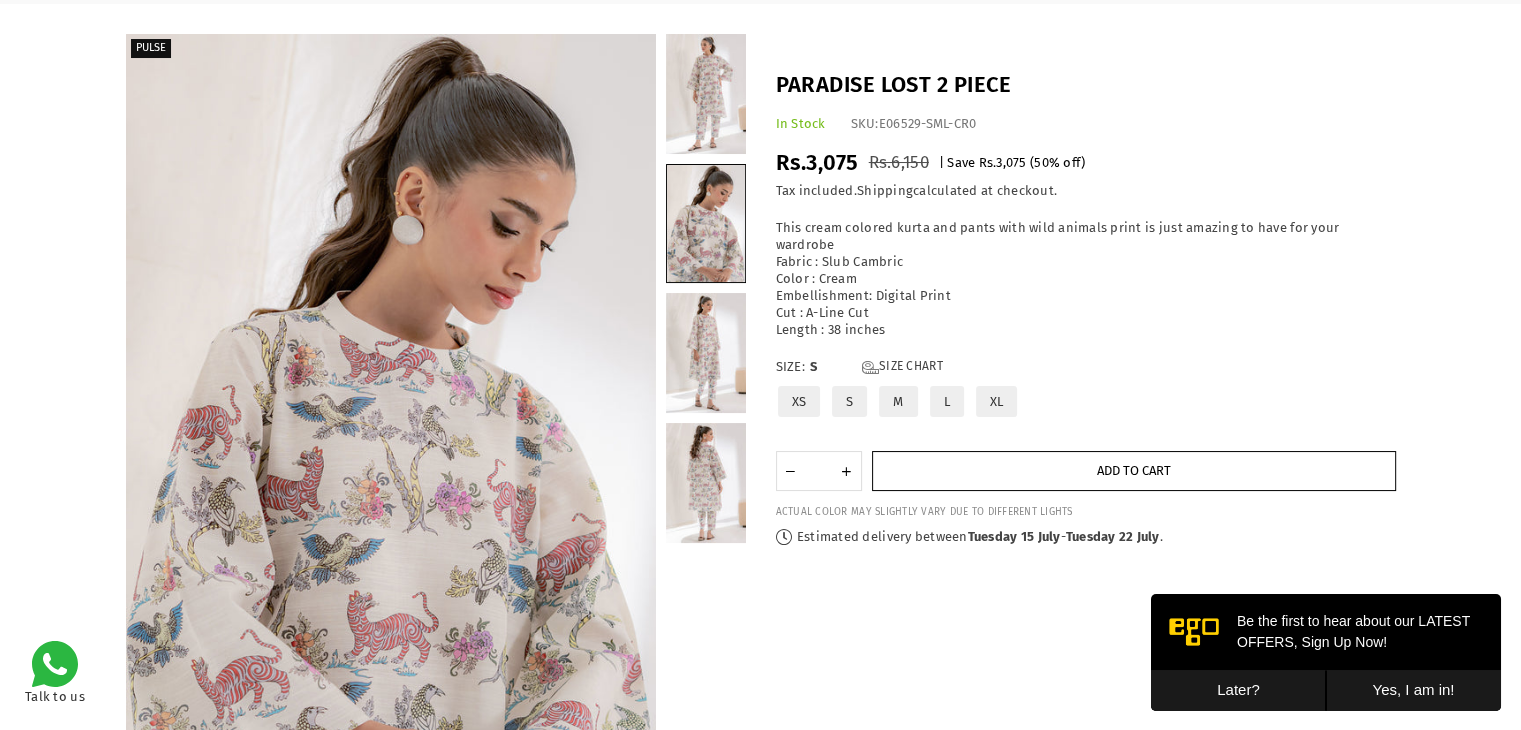 click on "Add to cart" at bounding box center (1134, 470) 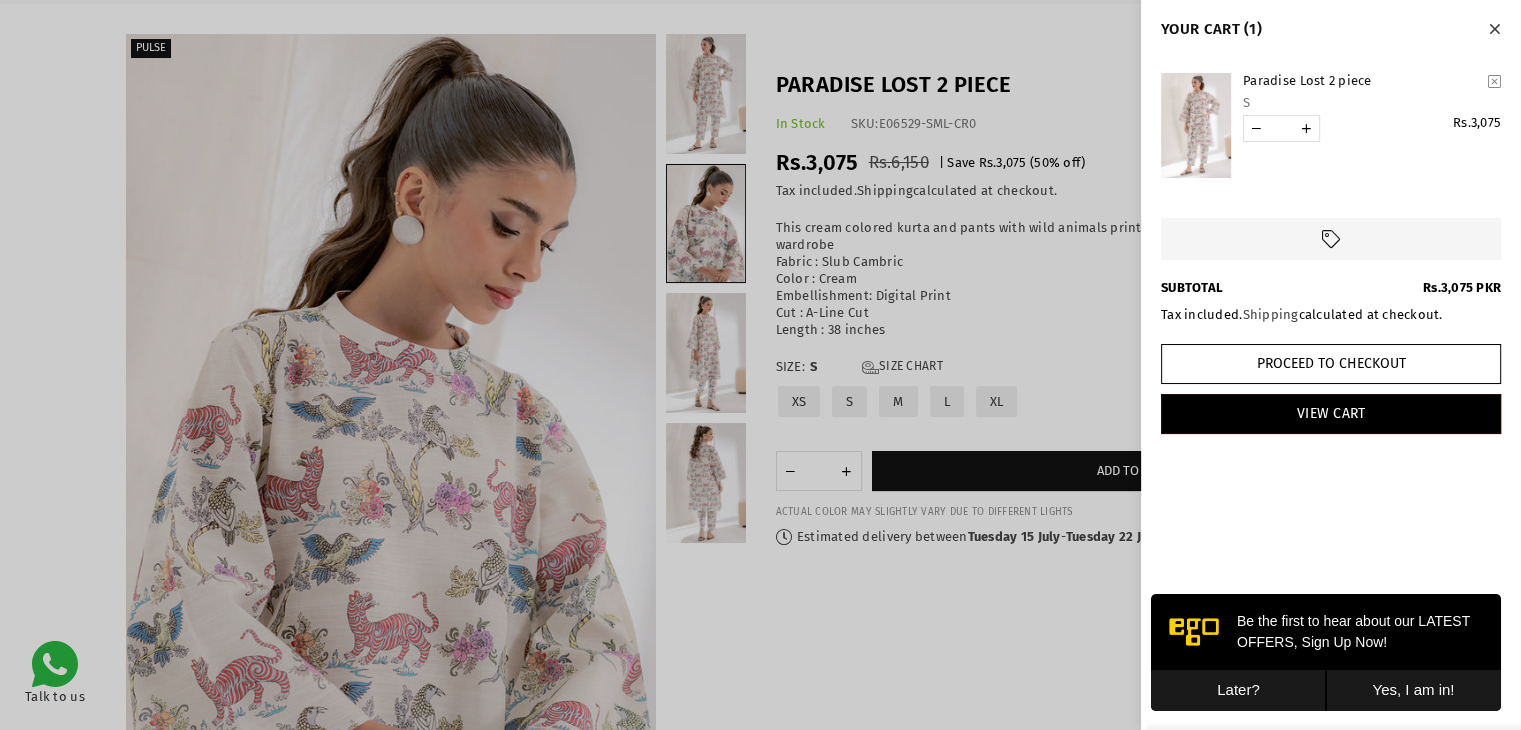 click on "Later?" at bounding box center [1238, 690] 